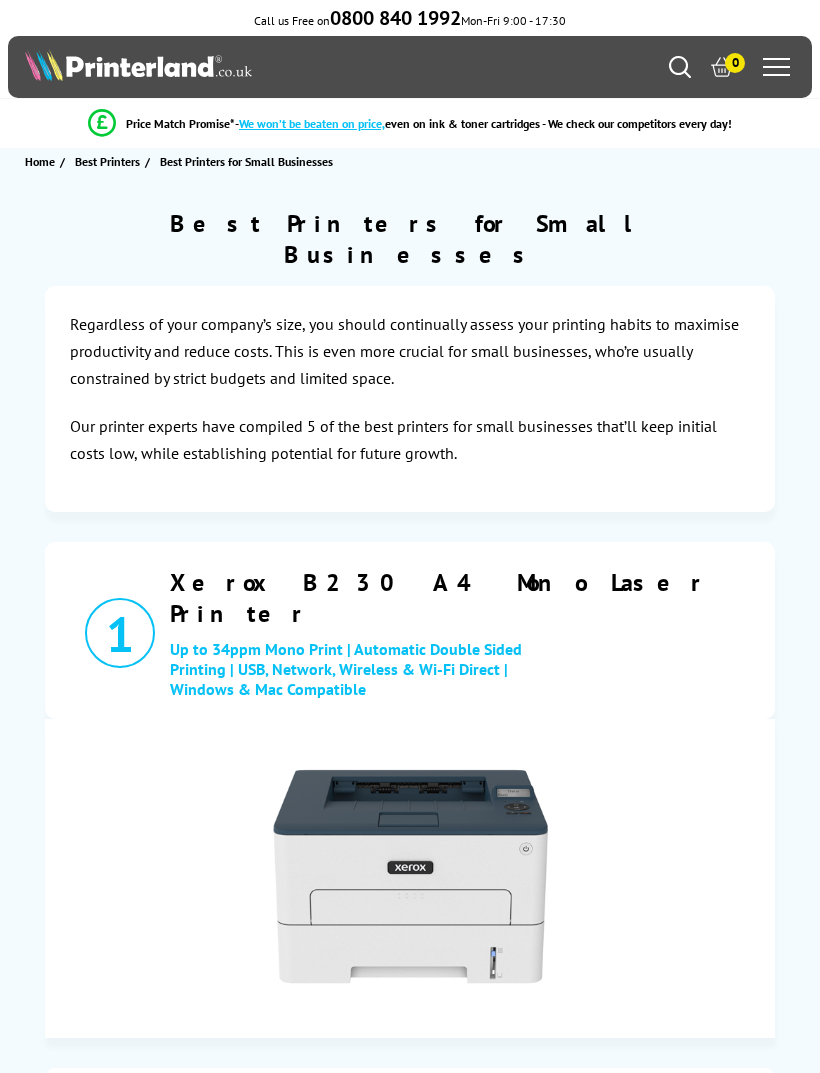 scroll, scrollTop: 0, scrollLeft: 0, axis: both 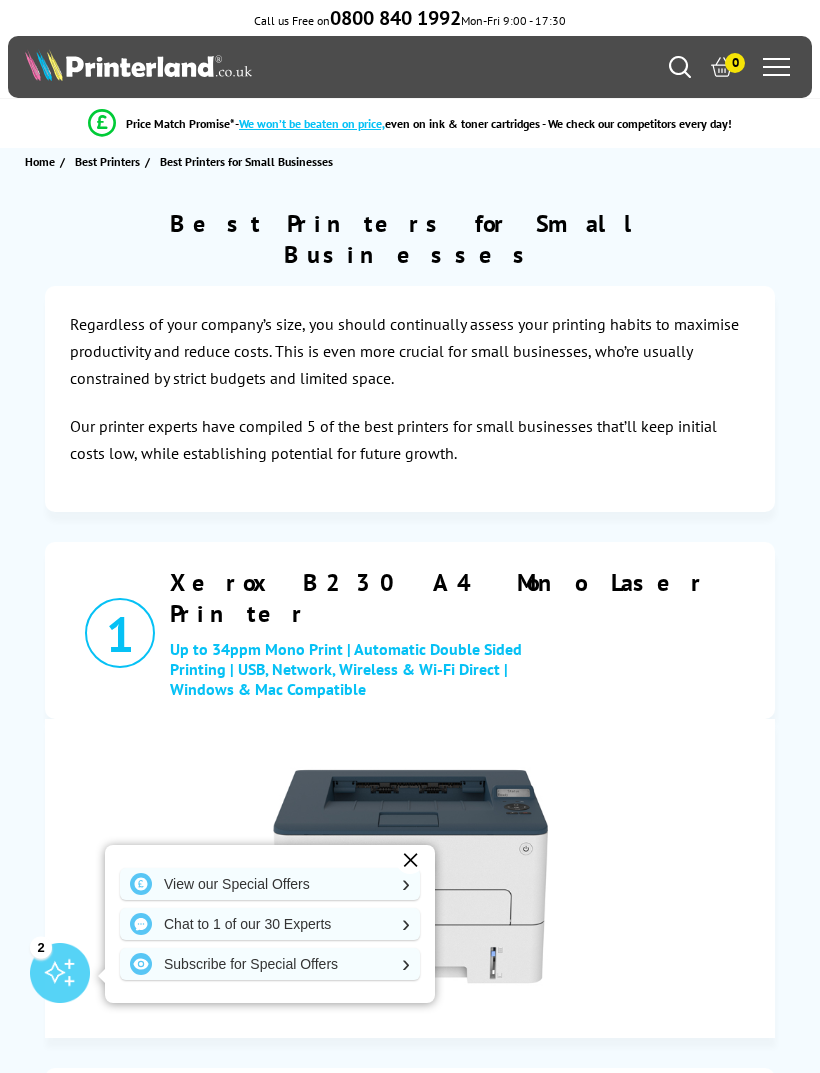 click on "✕" at bounding box center [410, 860] 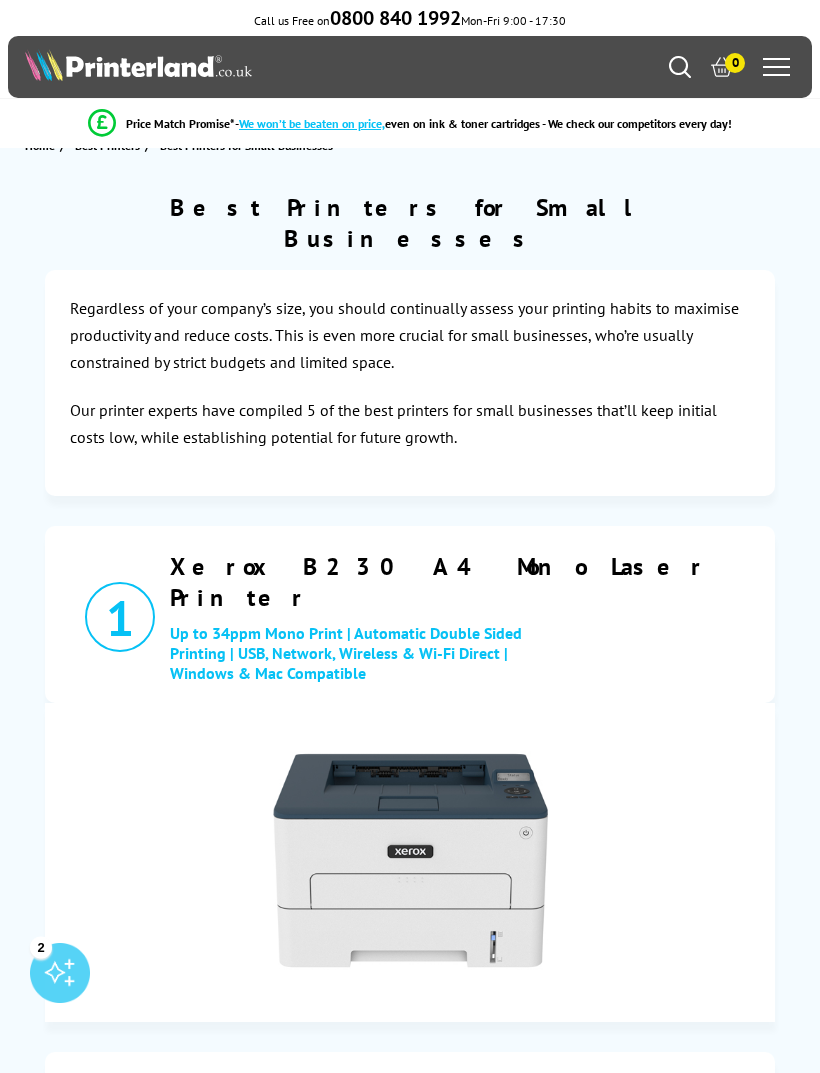 scroll, scrollTop: 0, scrollLeft: 0, axis: both 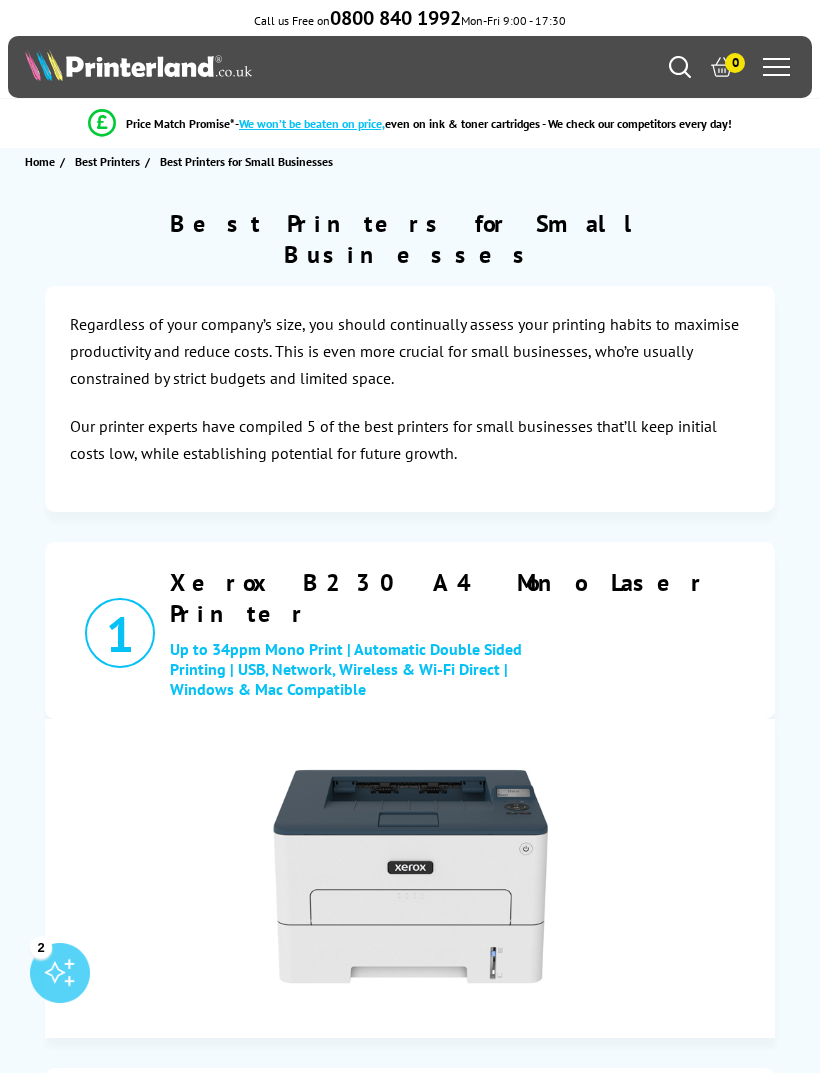 click at bounding box center (776, 67) 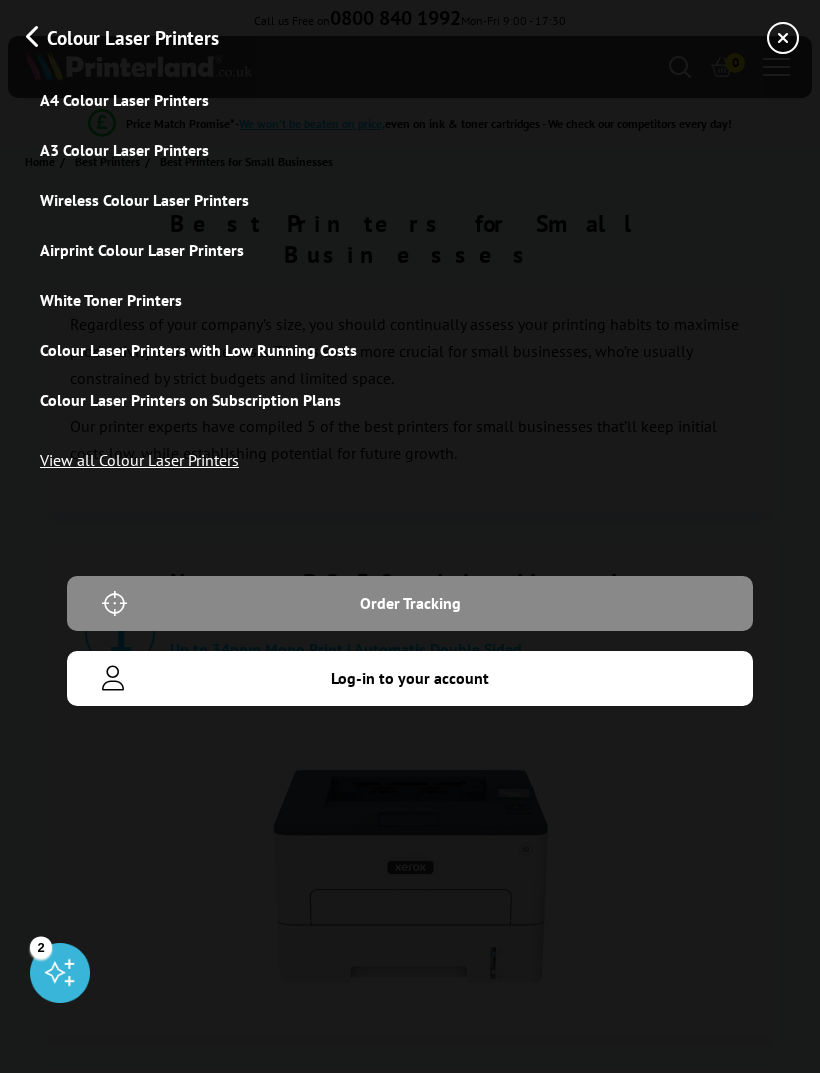 click on "A3 Colour Laser Printers" at bounding box center (410, 150) 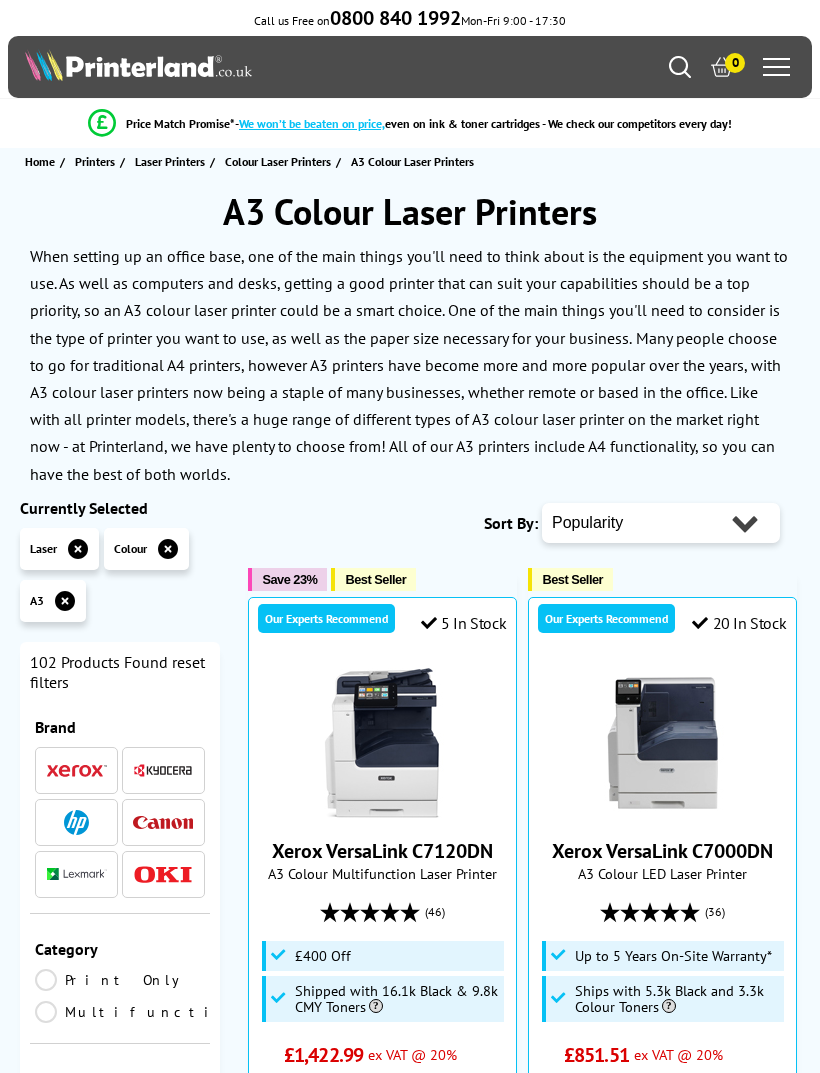 scroll, scrollTop: 0, scrollLeft: 0, axis: both 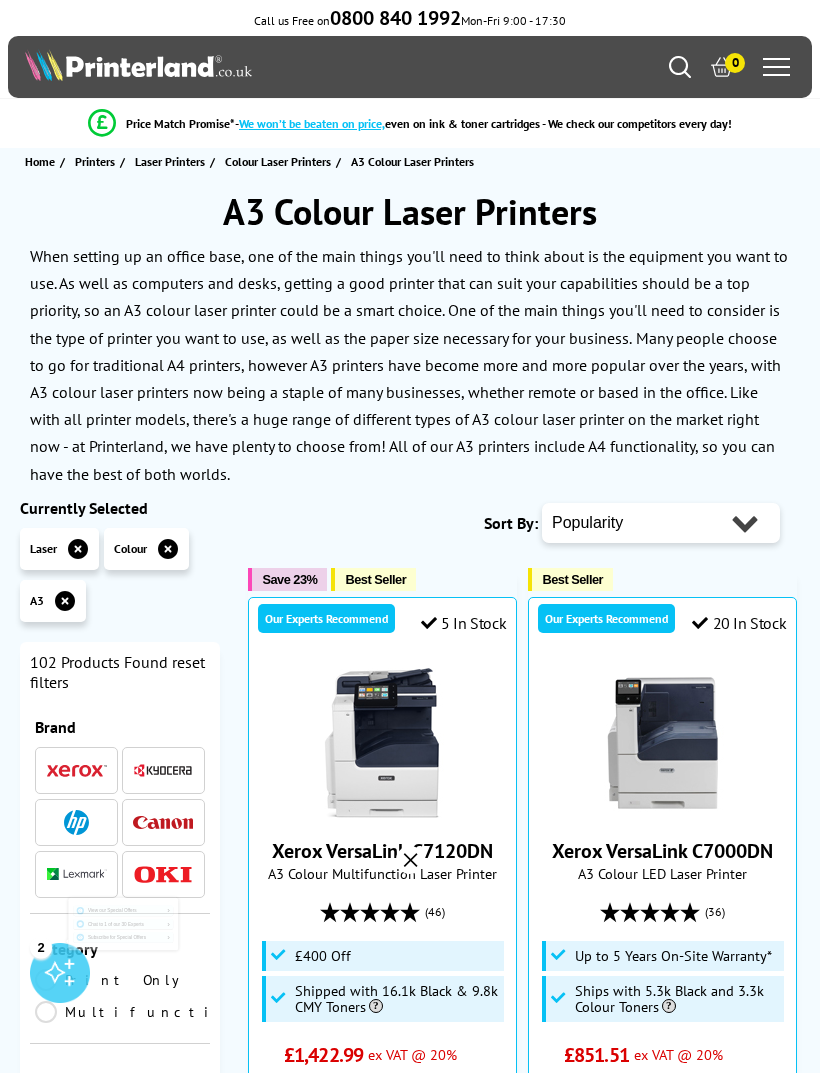 click on "Popularity
Rating
Price - Low to High
Price - High to Low
Running Costs - Low to High
Size - Small to Large" at bounding box center [661, 523] 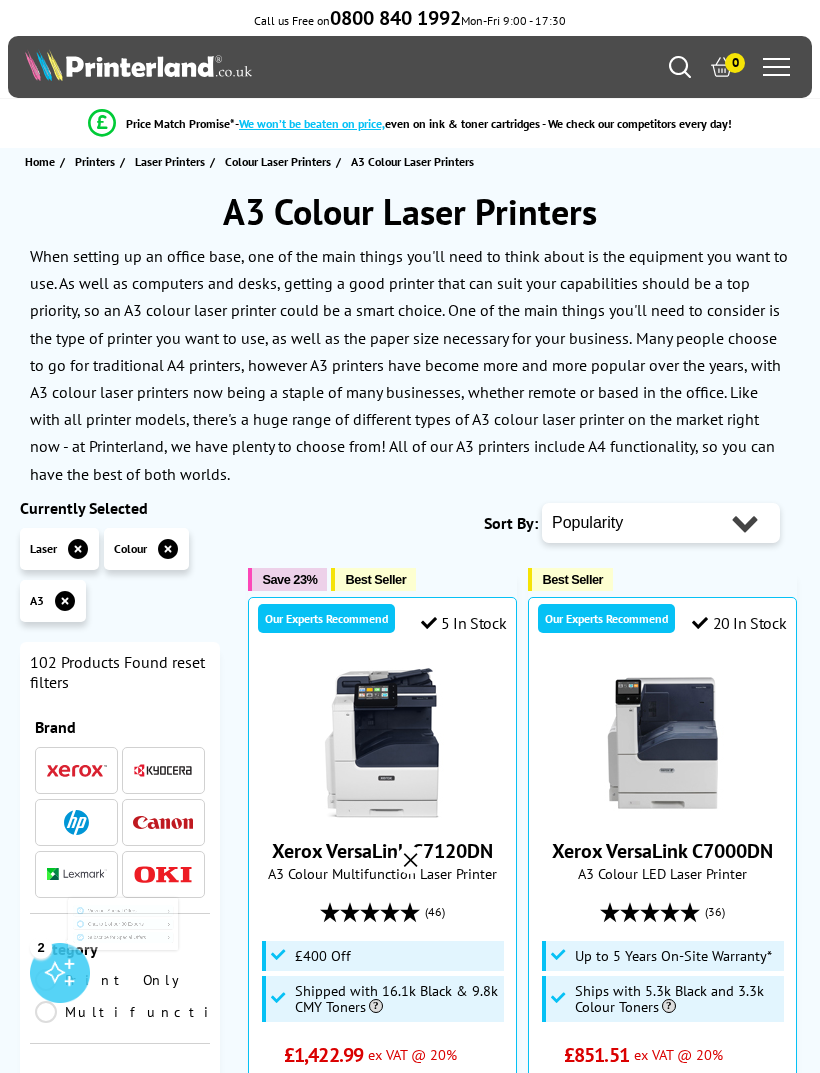 select on "Price Ascending" 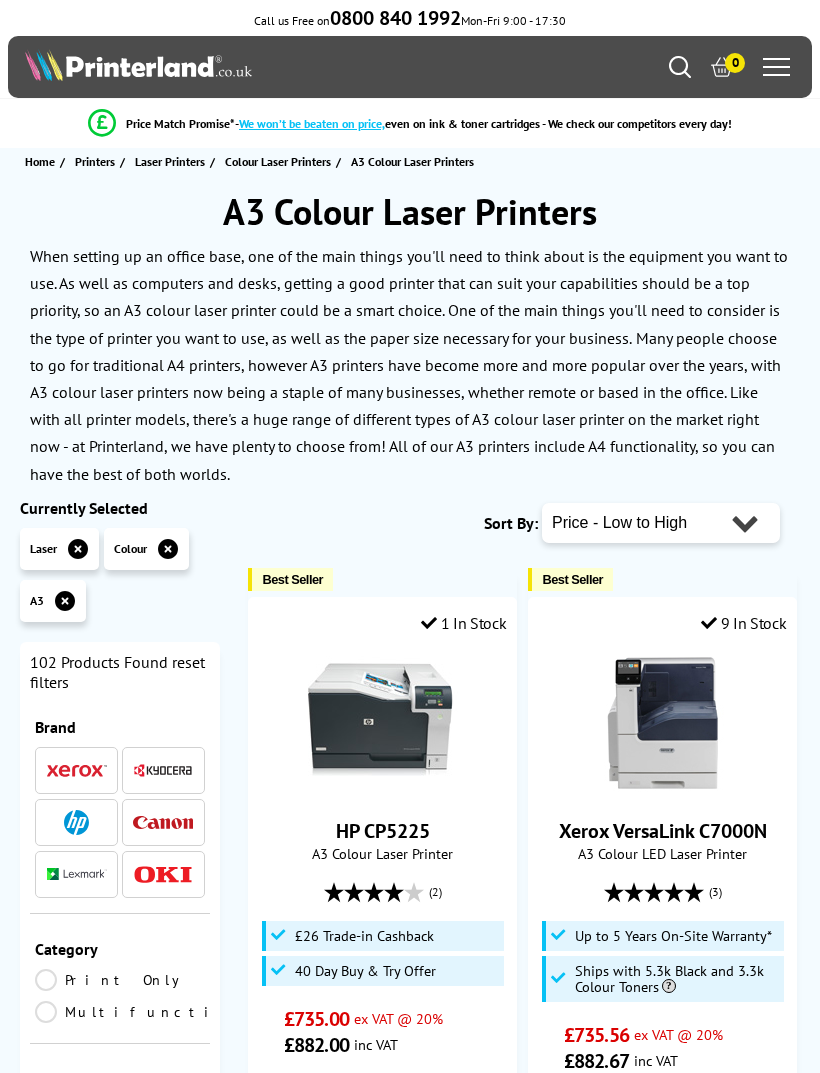 scroll, scrollTop: 0, scrollLeft: 0, axis: both 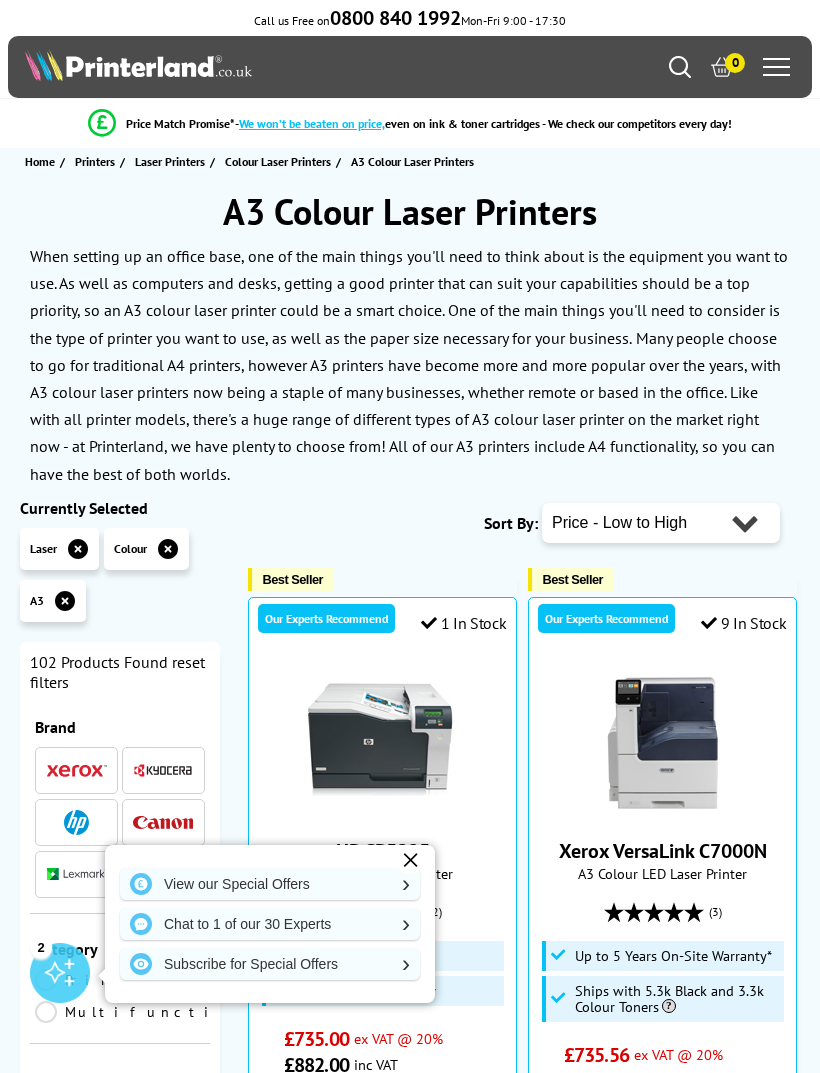 click on "✕" at bounding box center [410, 860] 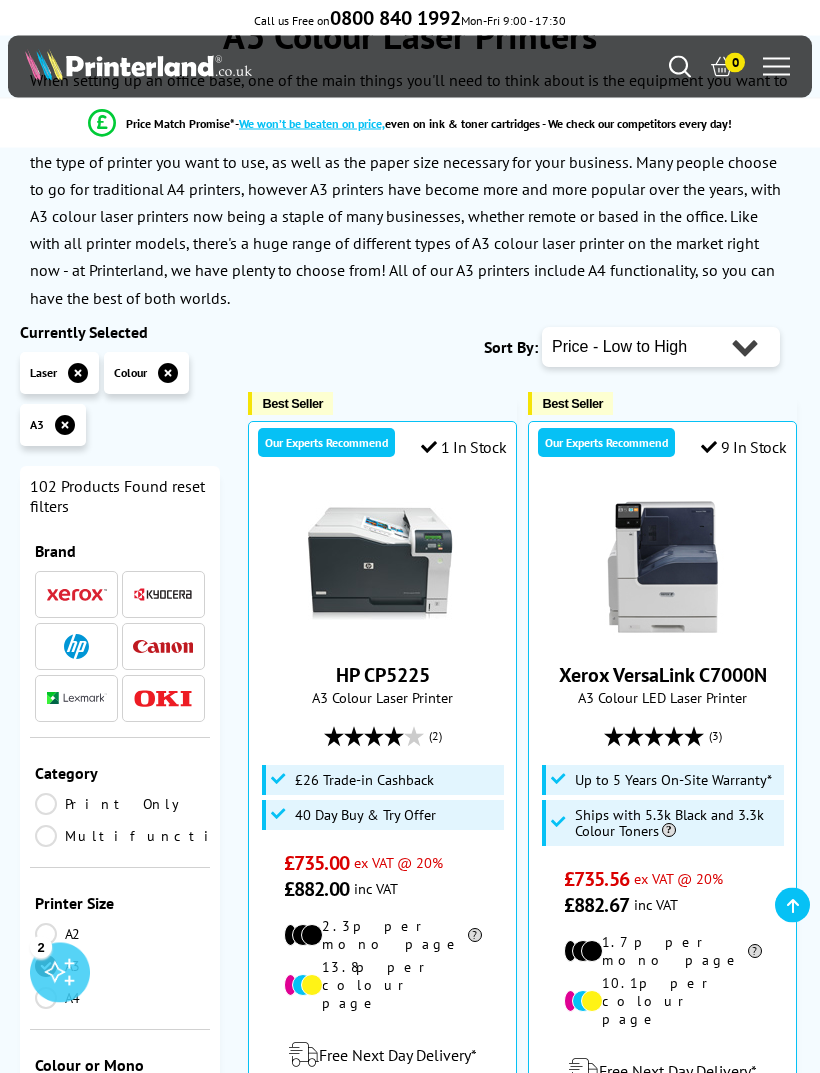 scroll, scrollTop: 0, scrollLeft: 0, axis: both 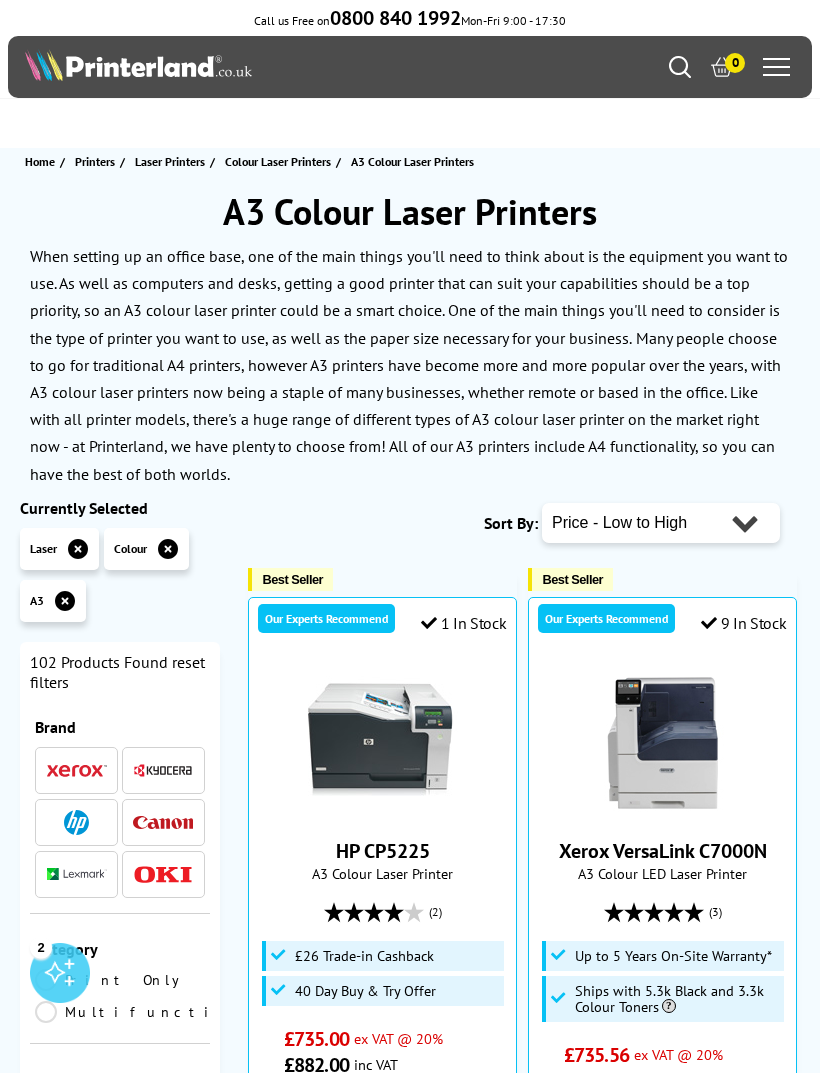 click on "Printers" at bounding box center [95, 161] 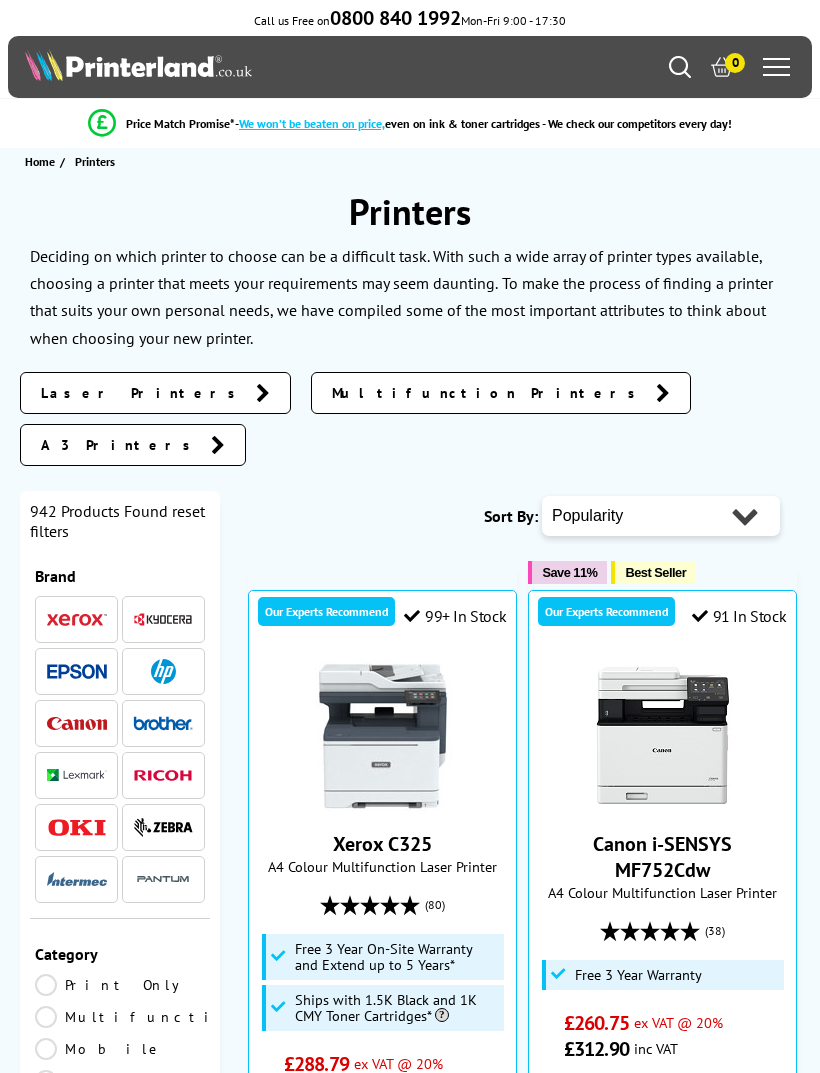 scroll, scrollTop: 0, scrollLeft: 0, axis: both 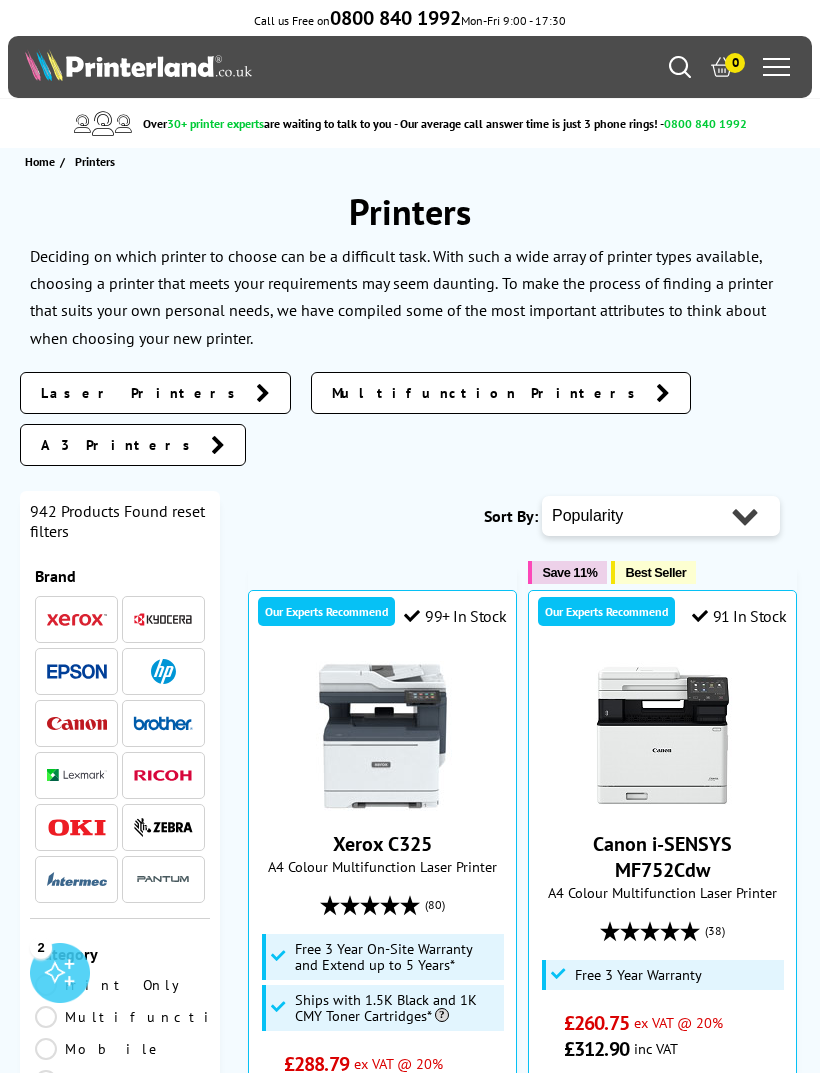 click on "A3 Printers" at bounding box center (121, 445) 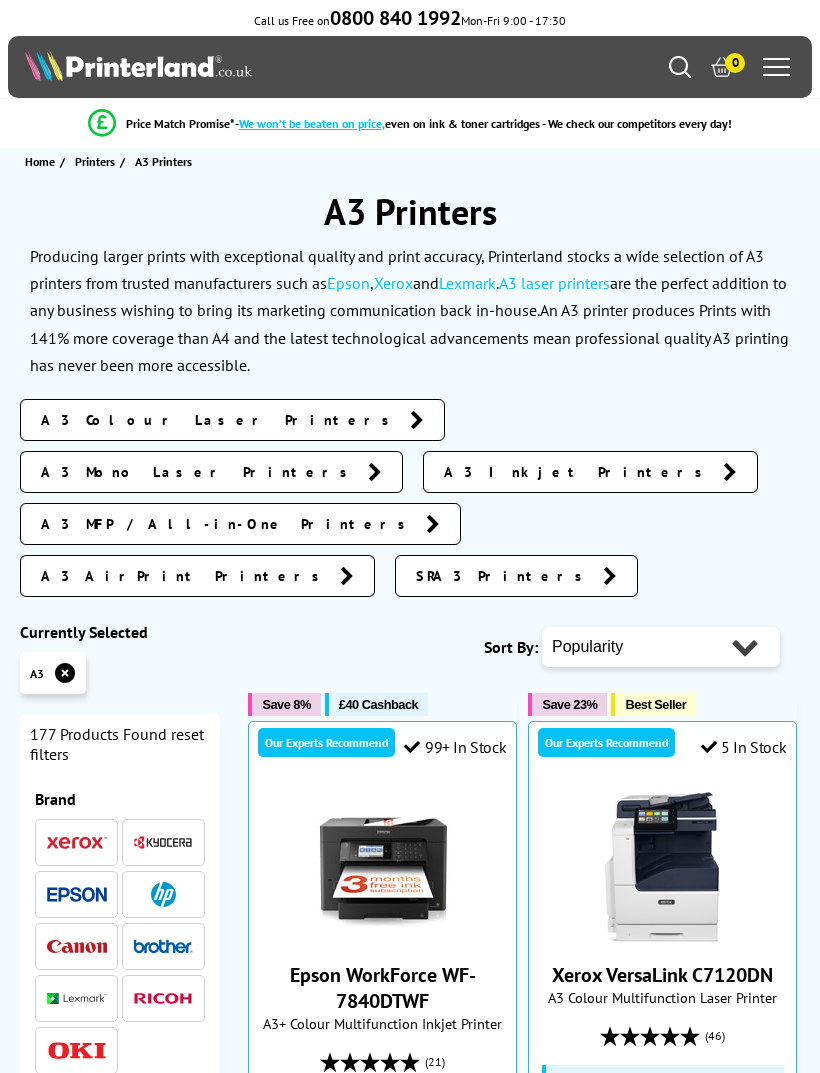 scroll, scrollTop: 0, scrollLeft: 0, axis: both 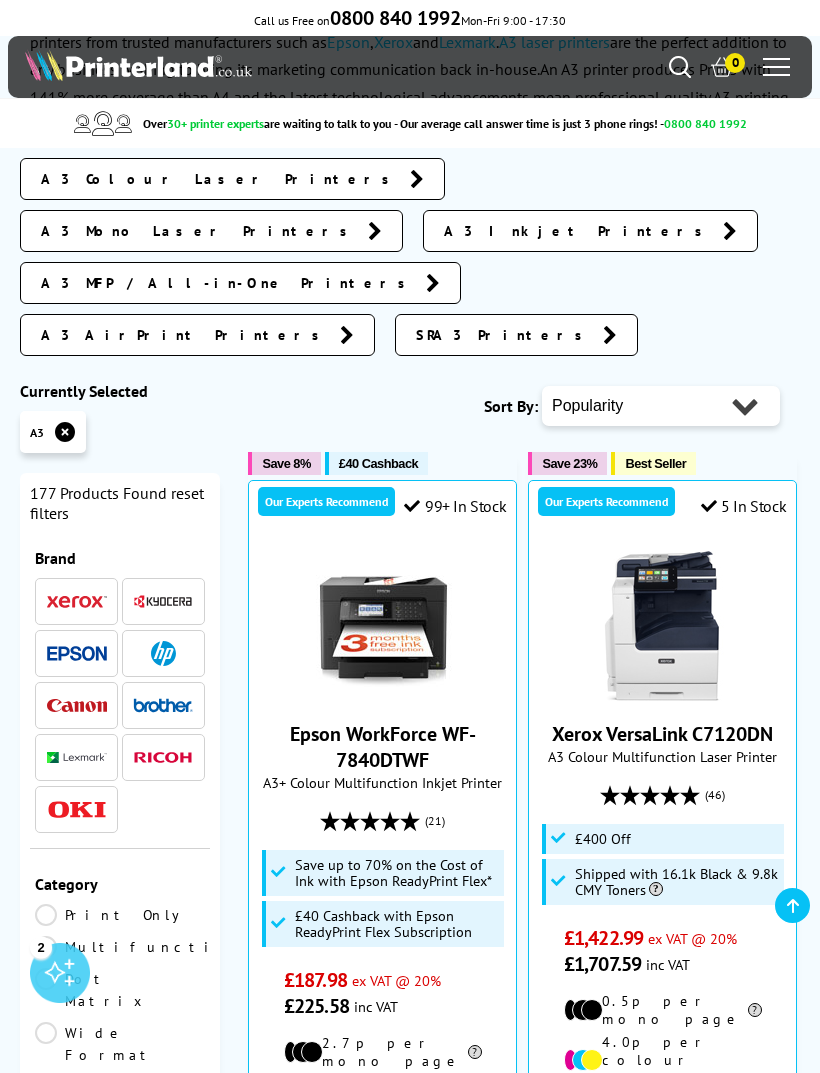 click on "Popularity
Rating
Price - Low to High
Price - High to Low
Running Costs - Low to High
Size - Small to Large" at bounding box center (661, 406) 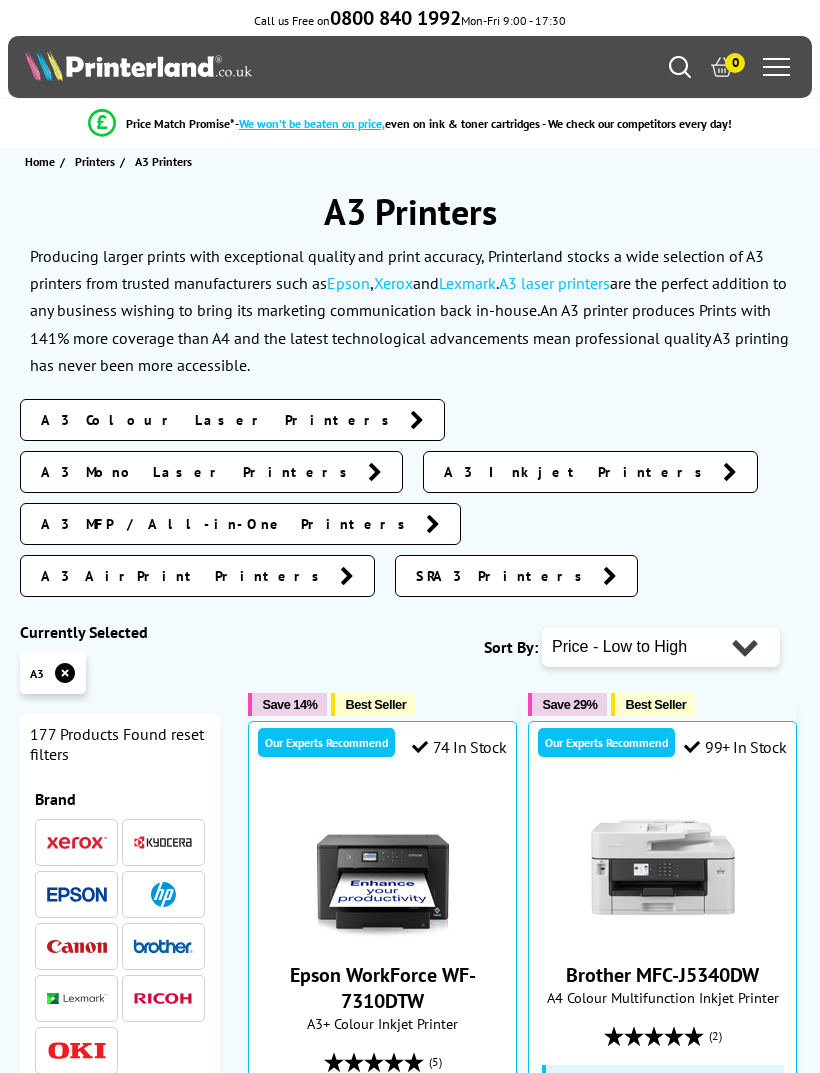 scroll, scrollTop: 0, scrollLeft: 0, axis: both 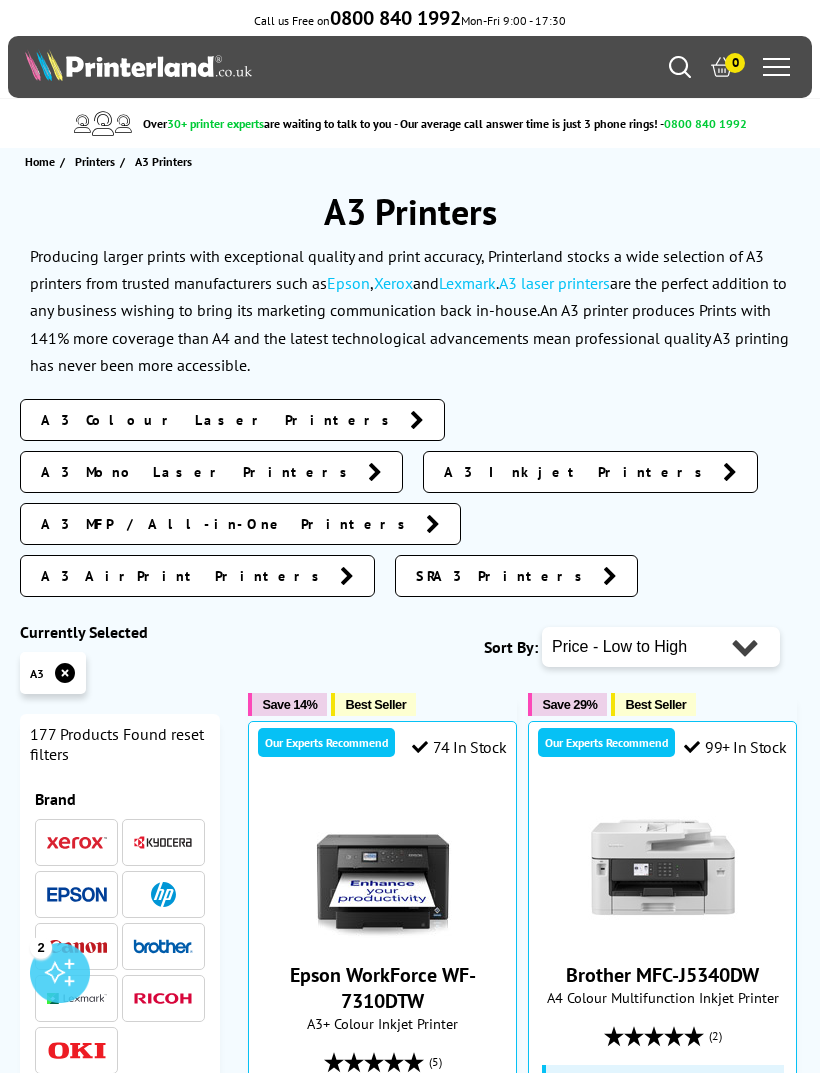 click at bounding box center (776, 67) 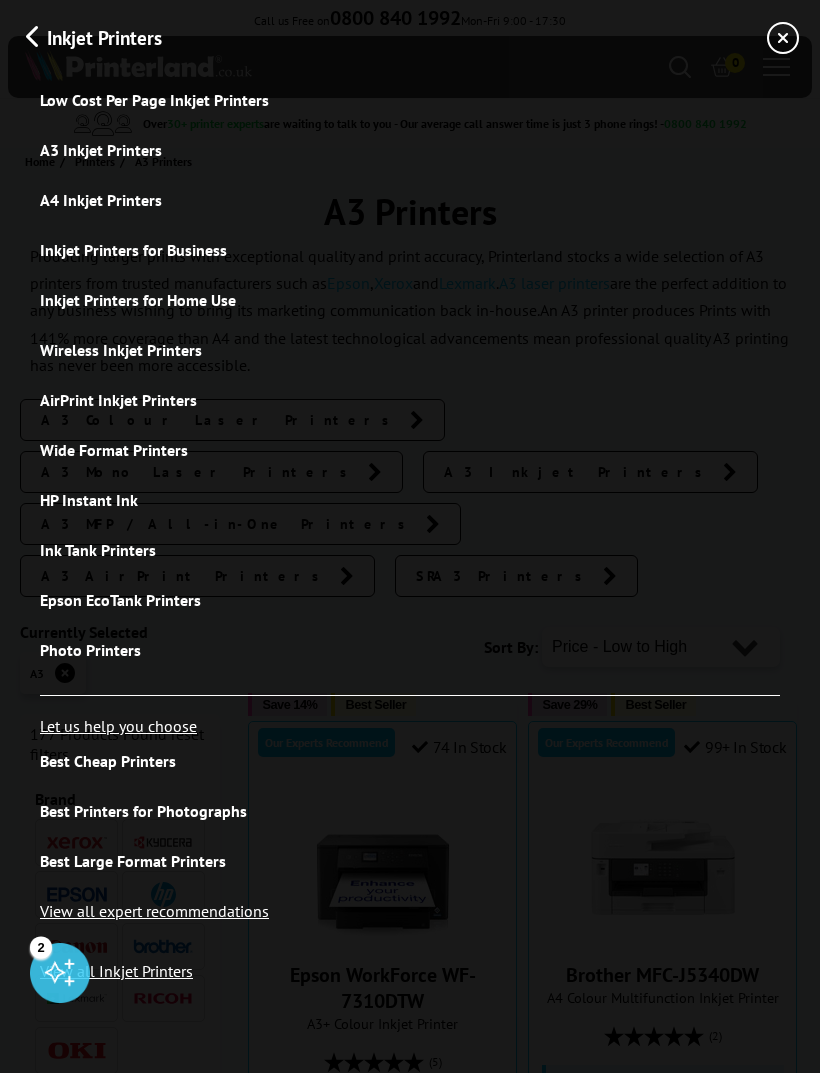 click on "Best Large Format Printers" at bounding box center (410, 861) 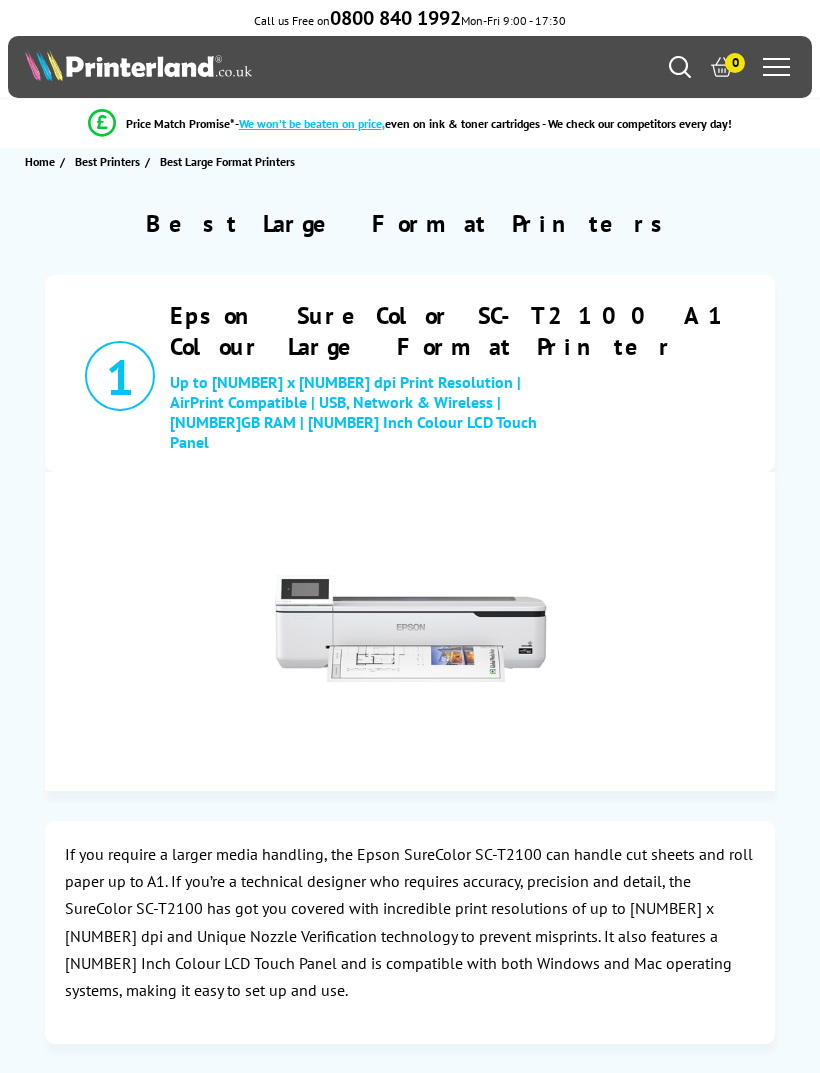 scroll, scrollTop: 0, scrollLeft: 0, axis: both 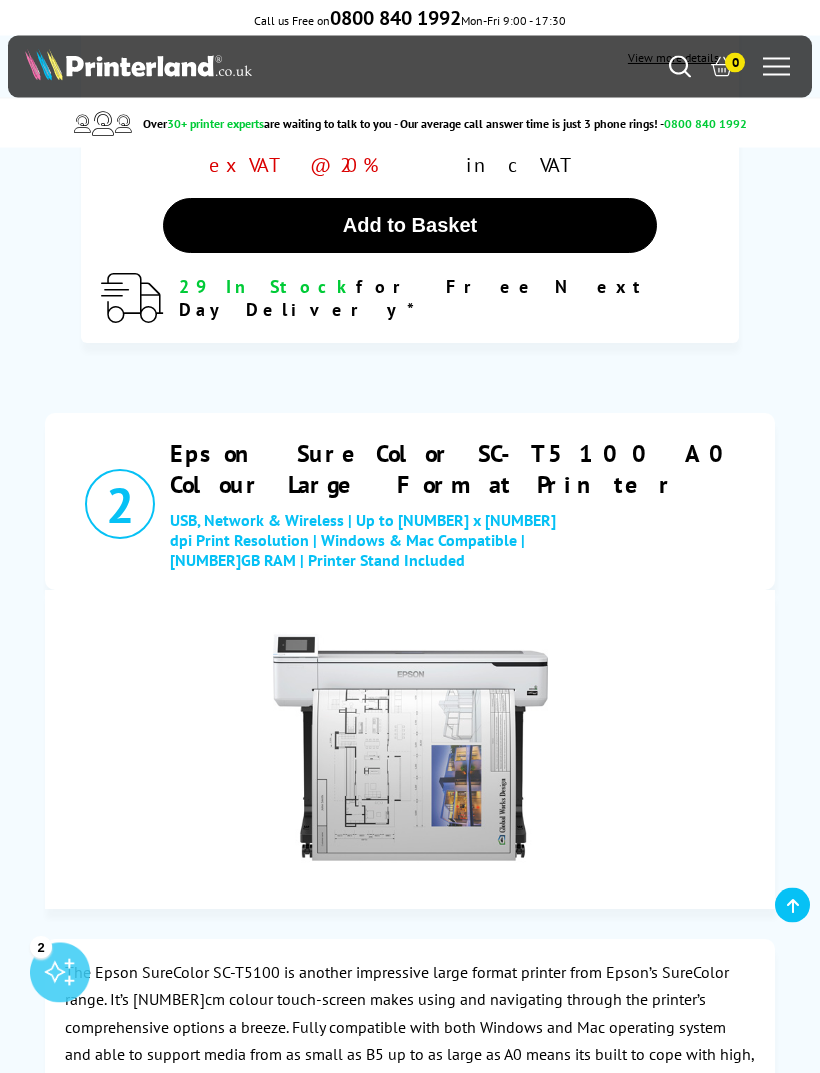click at bounding box center [776, 67] 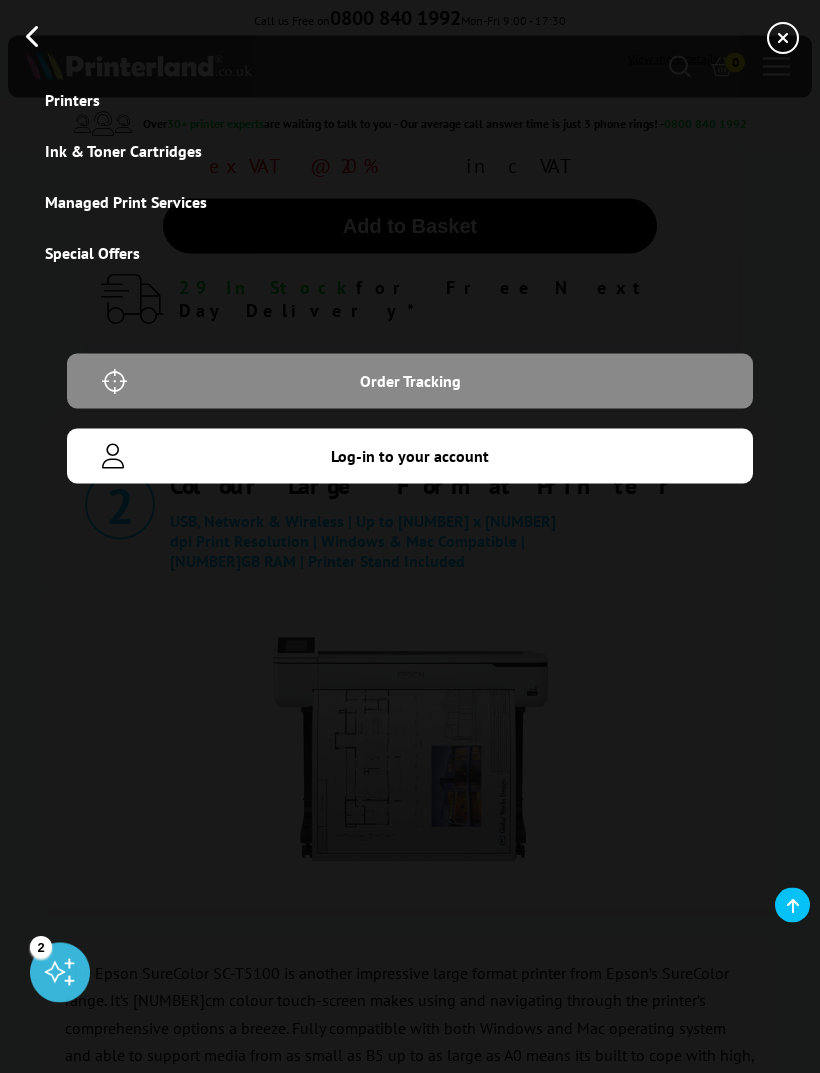 scroll, scrollTop: 1569, scrollLeft: 0, axis: vertical 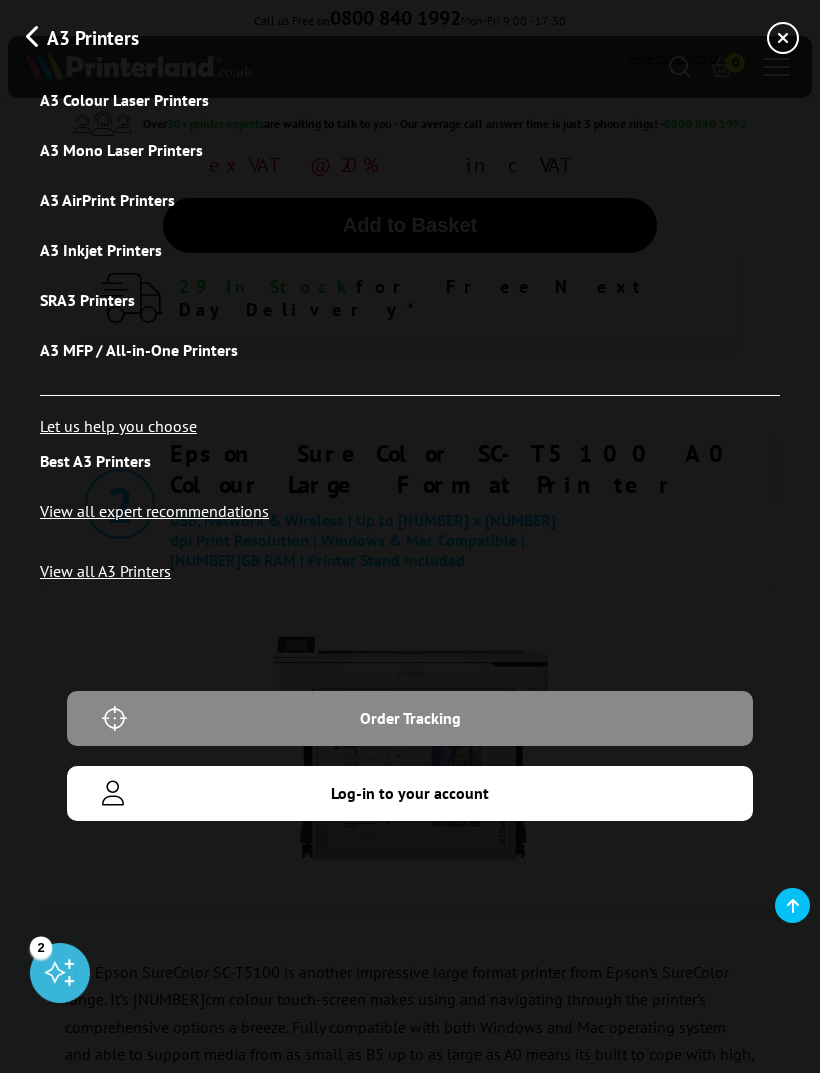 click on "View all expert recommendations" at bounding box center (410, 511) 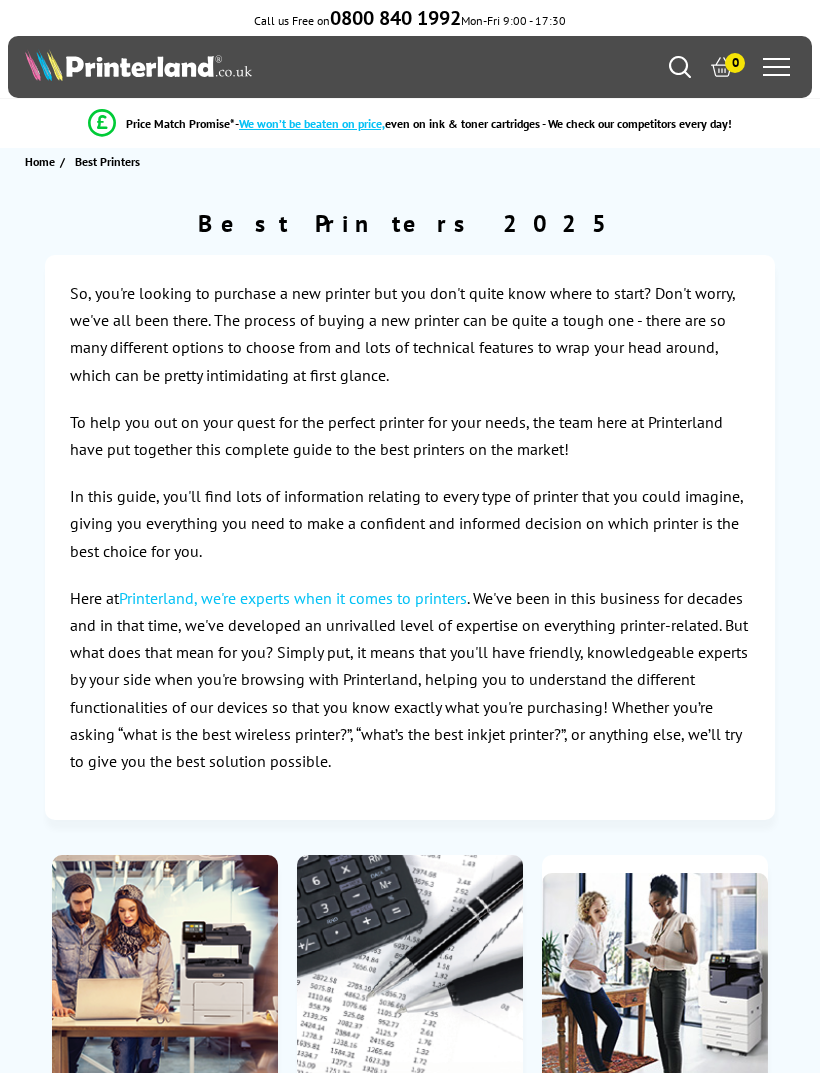 scroll, scrollTop: 0, scrollLeft: 0, axis: both 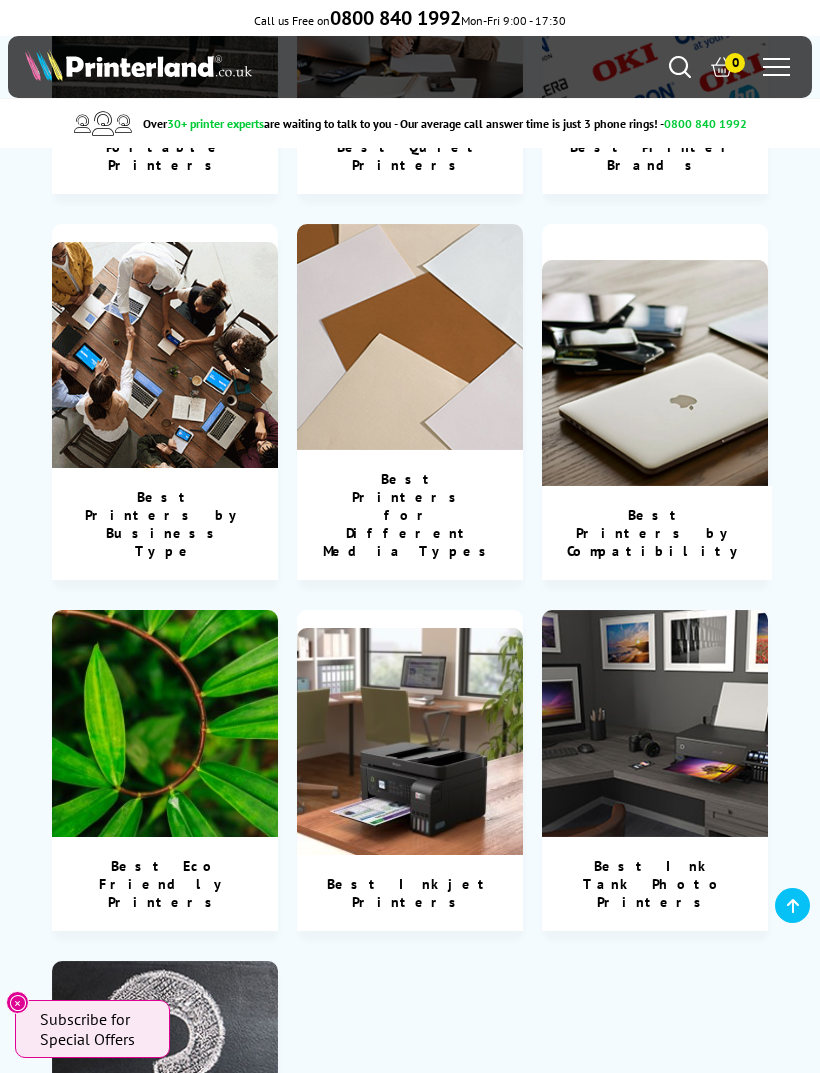 click on "Best Inkjet Printers" at bounding box center (410, 893) 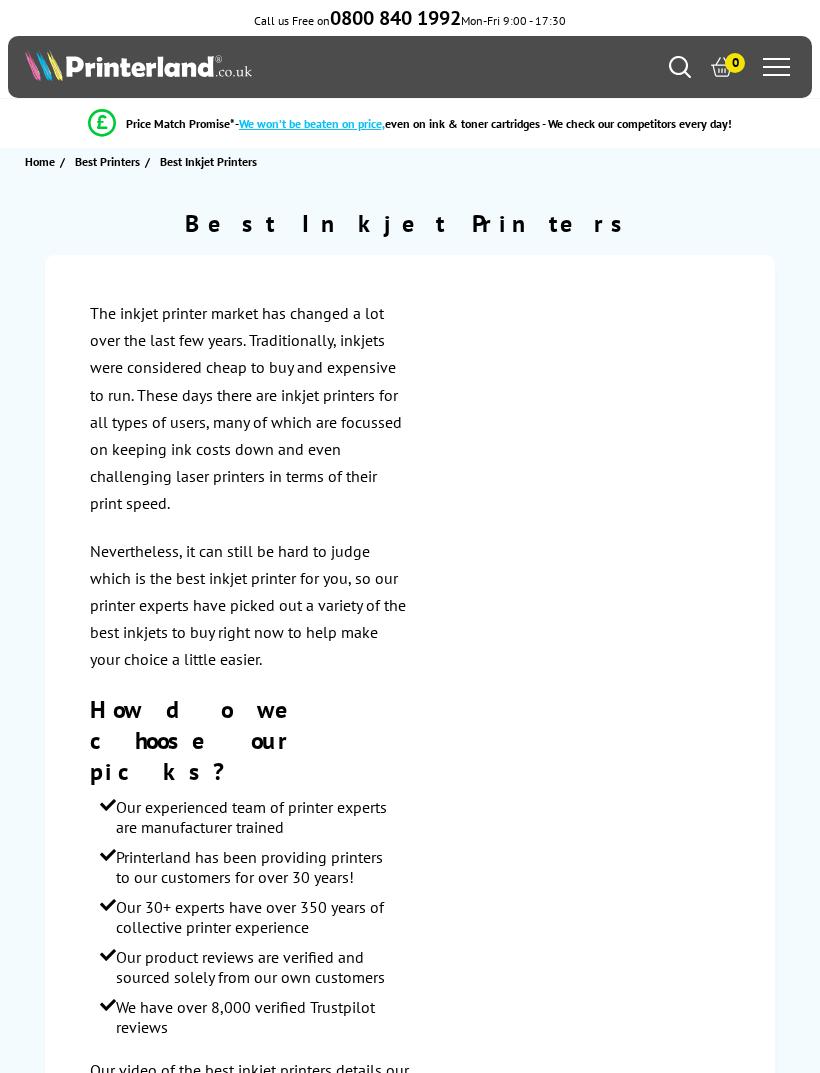 scroll, scrollTop: 0, scrollLeft: 0, axis: both 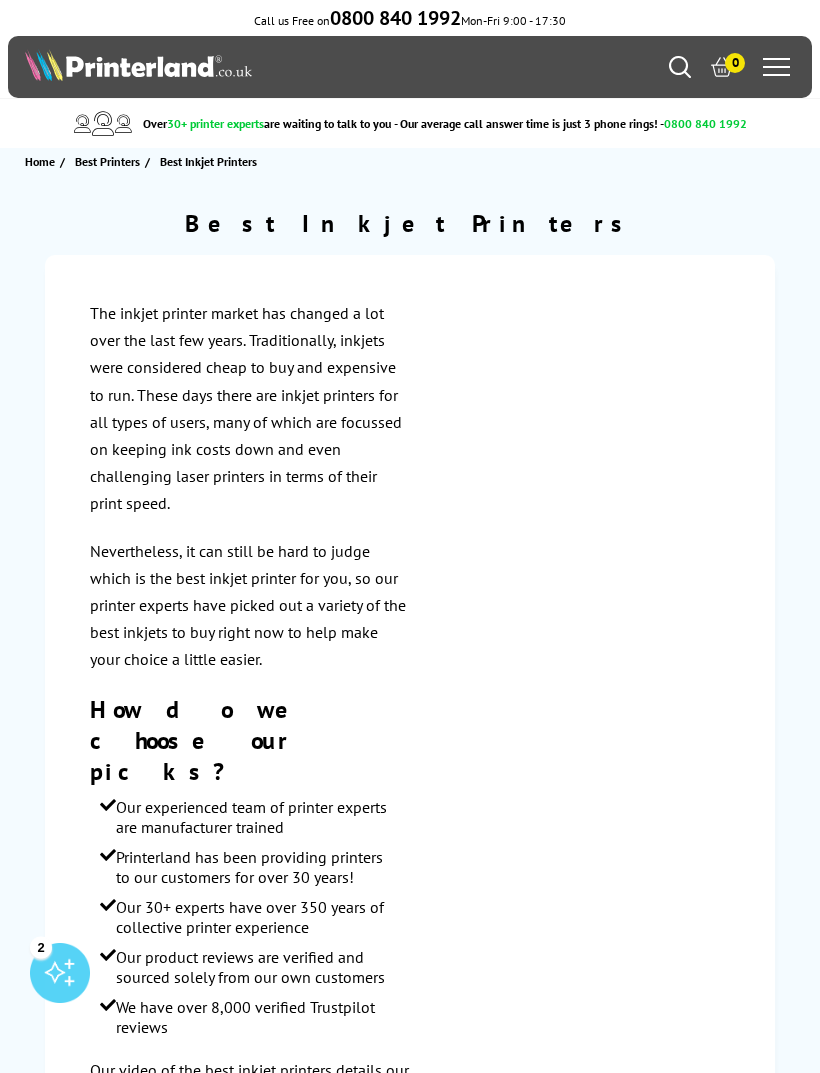 click on "[HOME]
Best Printers
Best Inkjet Printers" at bounding box center (410, 161) 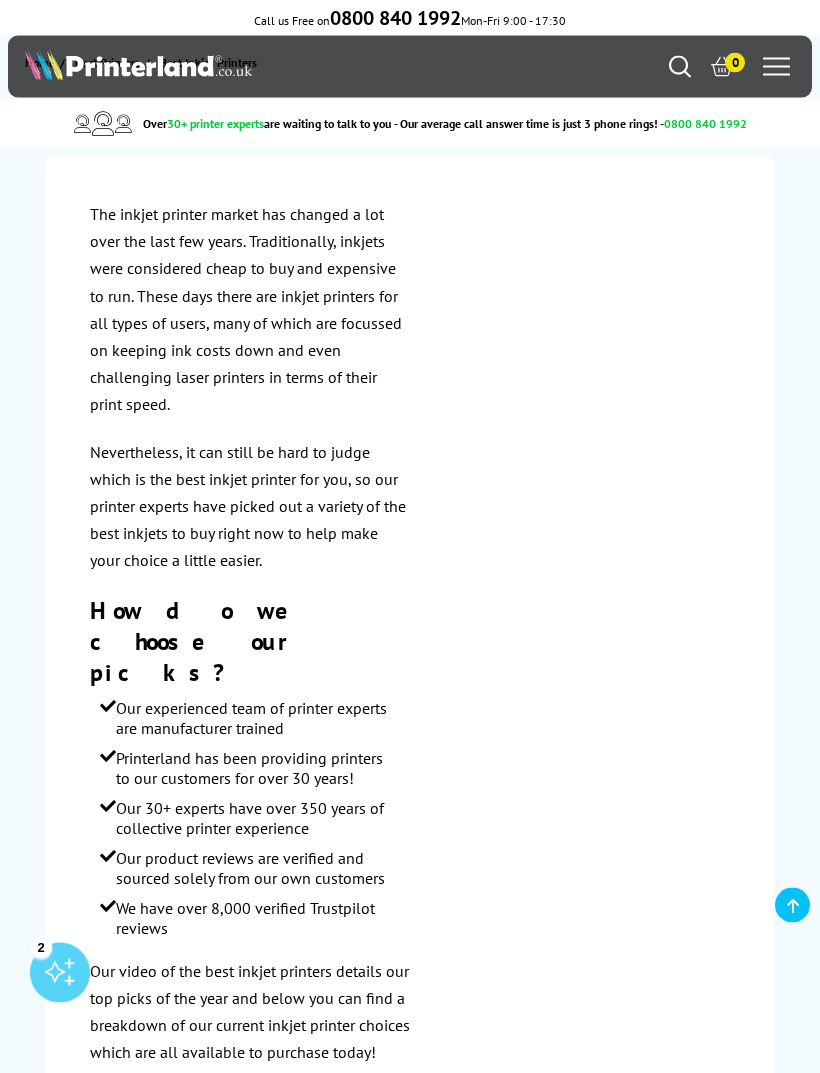 scroll, scrollTop: 93, scrollLeft: 0, axis: vertical 